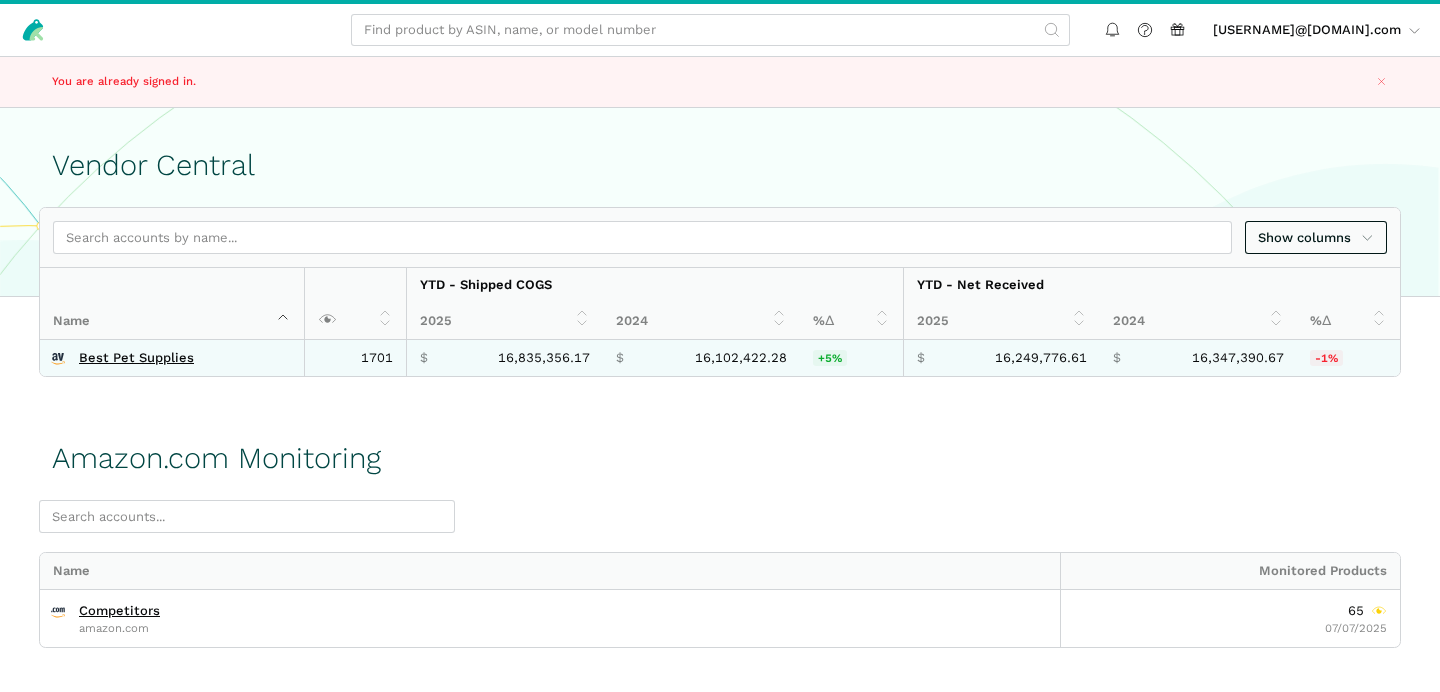 scroll, scrollTop: 0, scrollLeft: 0, axis: both 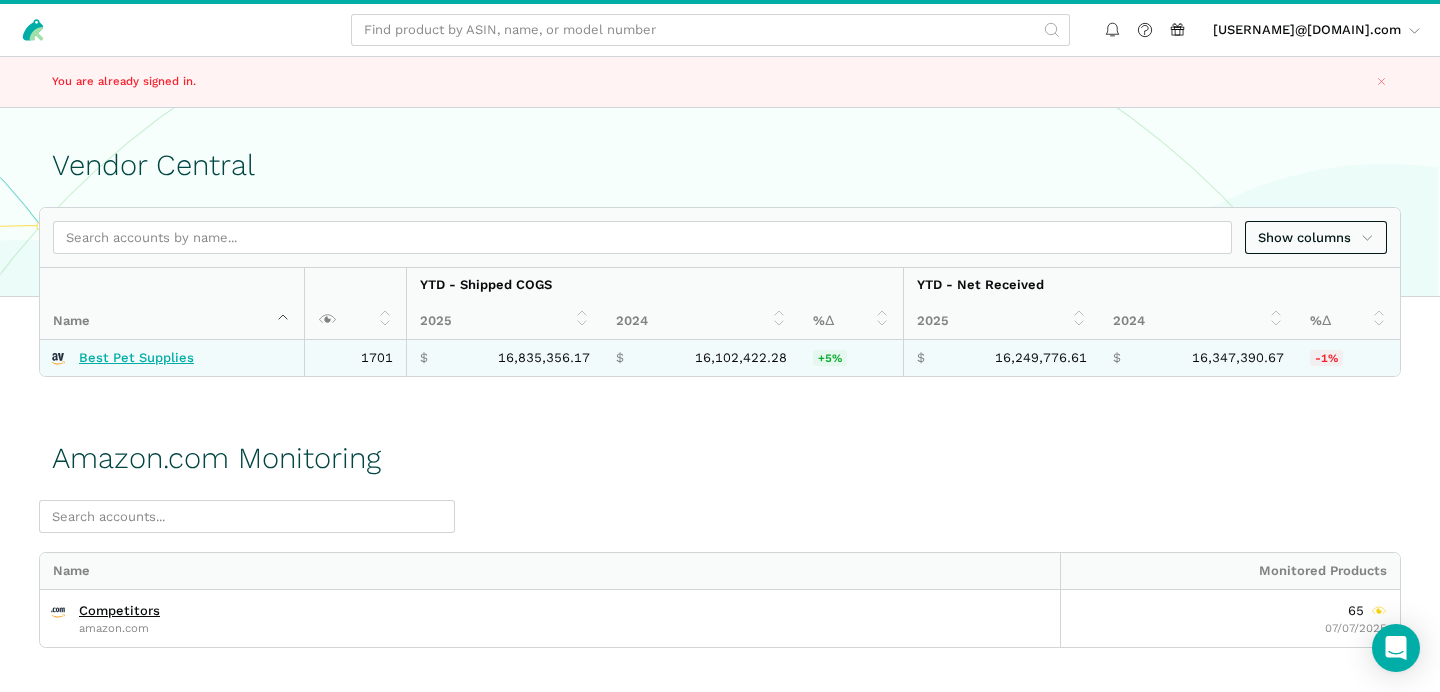 click on "Best Pet Supplies" at bounding box center [136, 358] 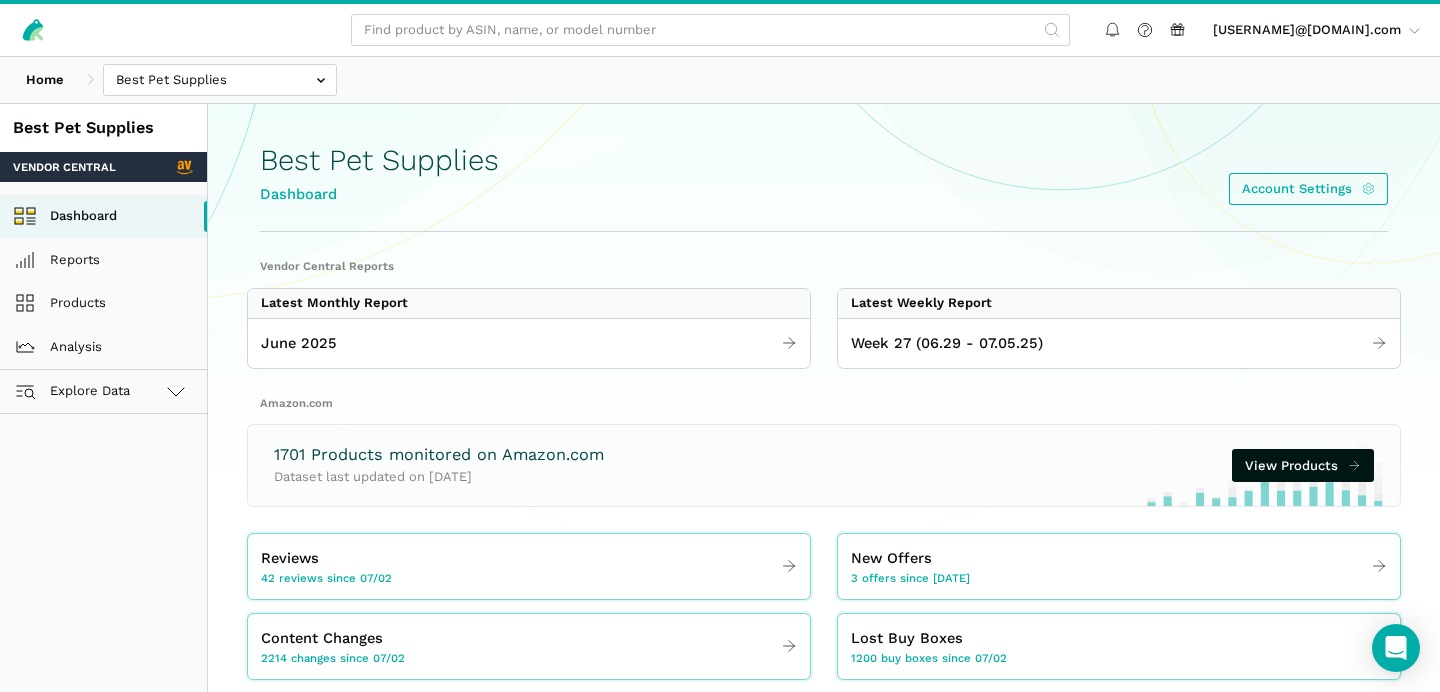 scroll, scrollTop: 0, scrollLeft: 0, axis: both 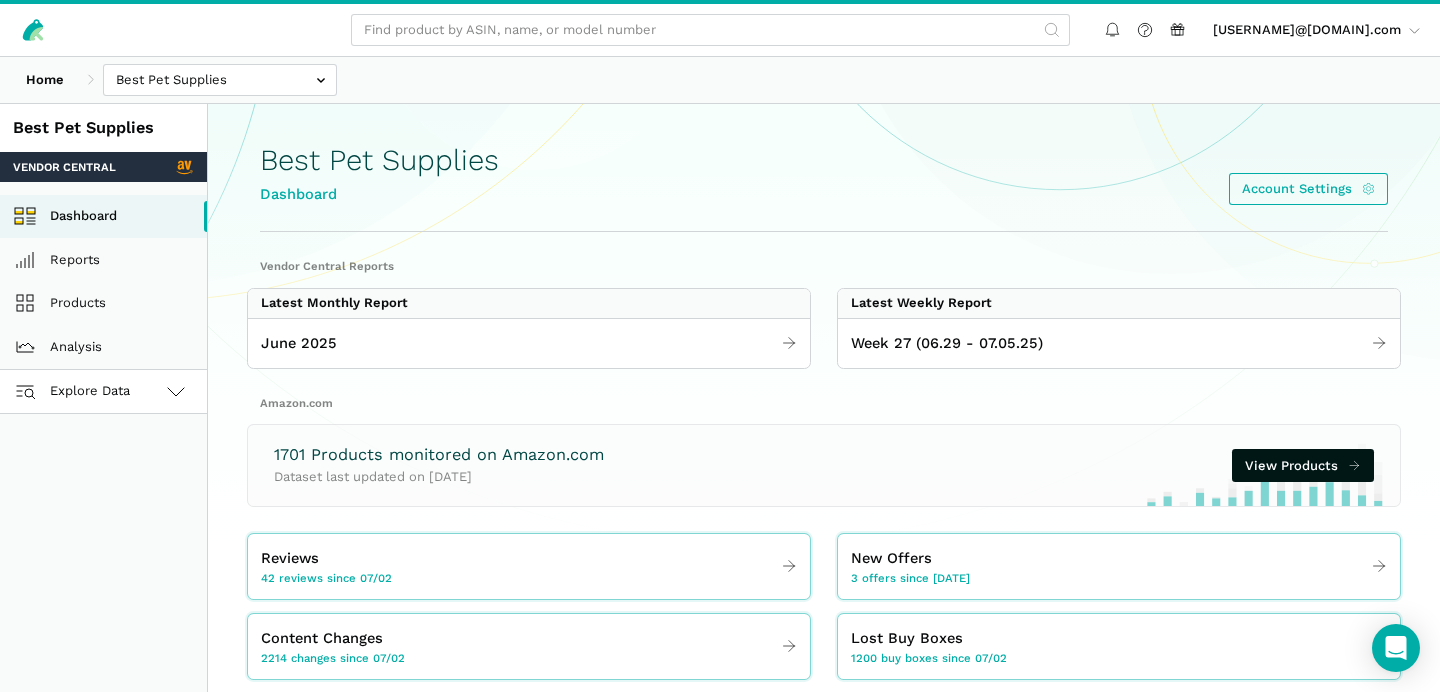 click on "Explore Data" at bounding box center (103, 392) 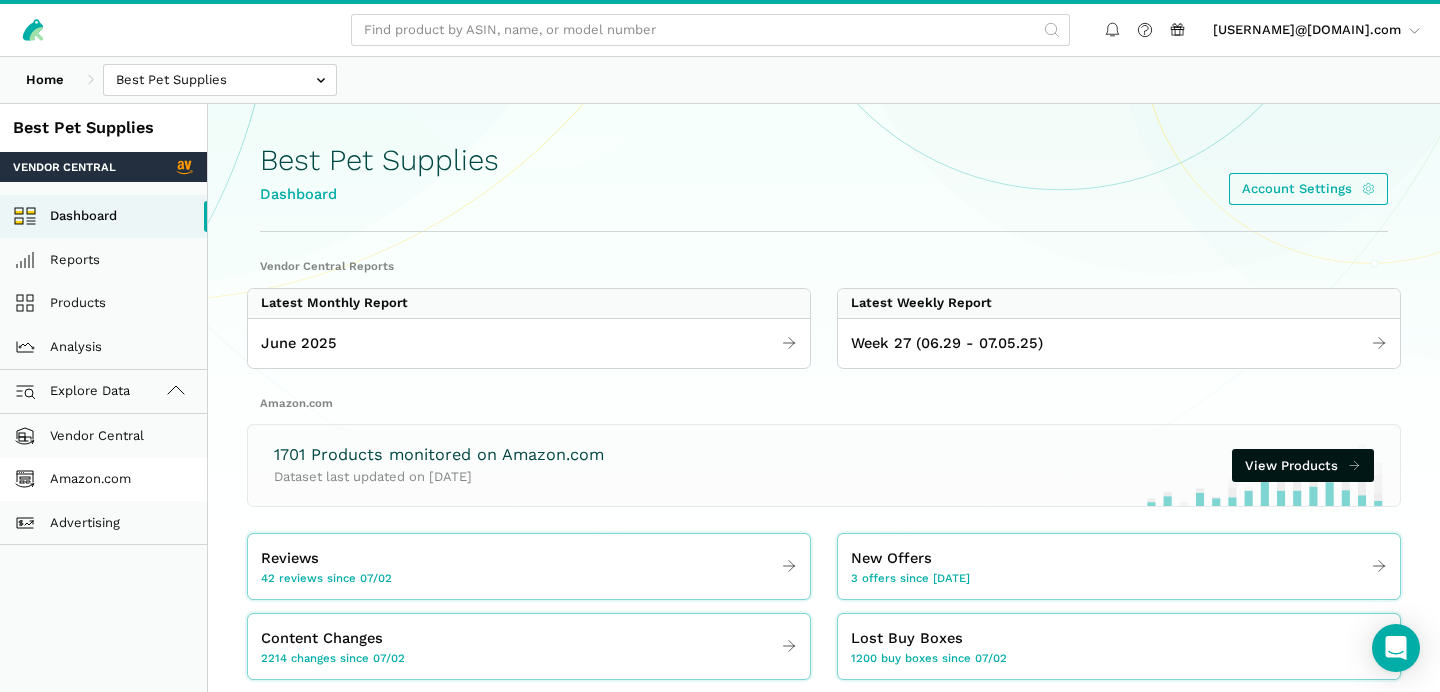 click on "Amazon.com" at bounding box center [103, 480] 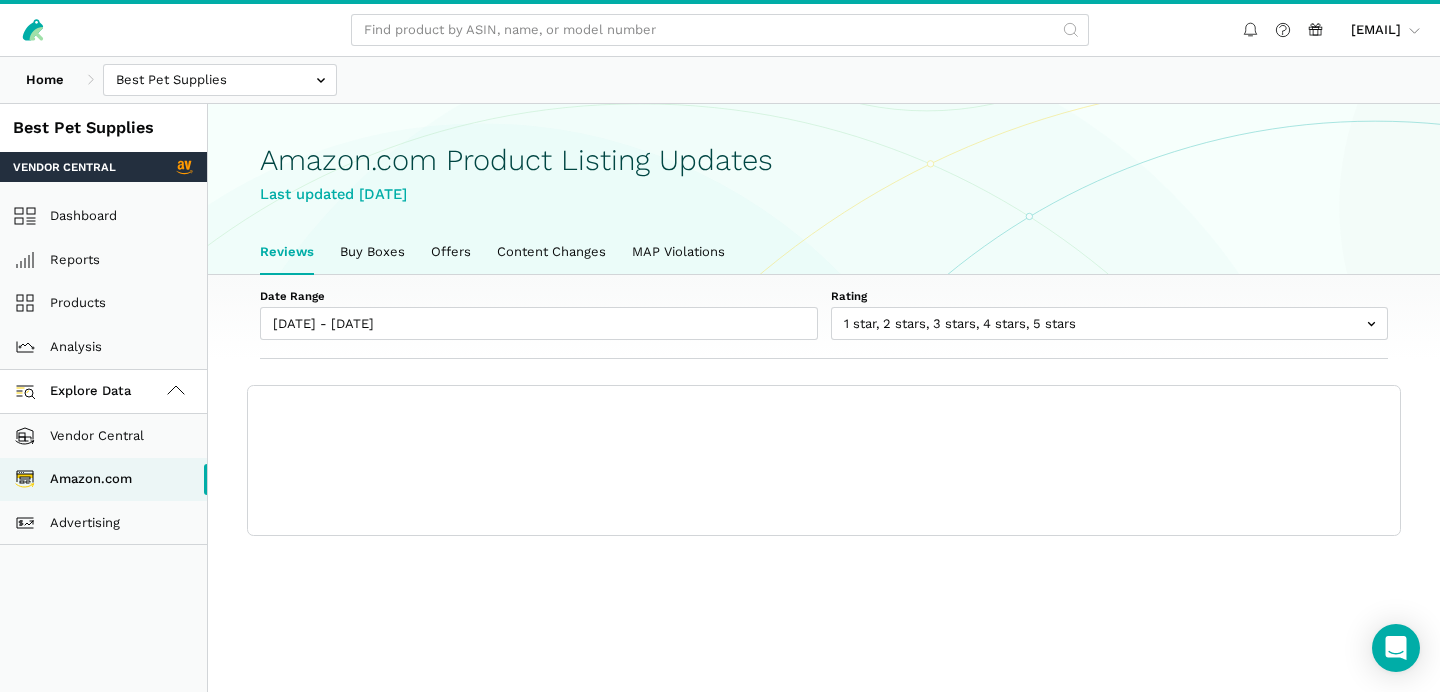 scroll, scrollTop: 0, scrollLeft: 0, axis: both 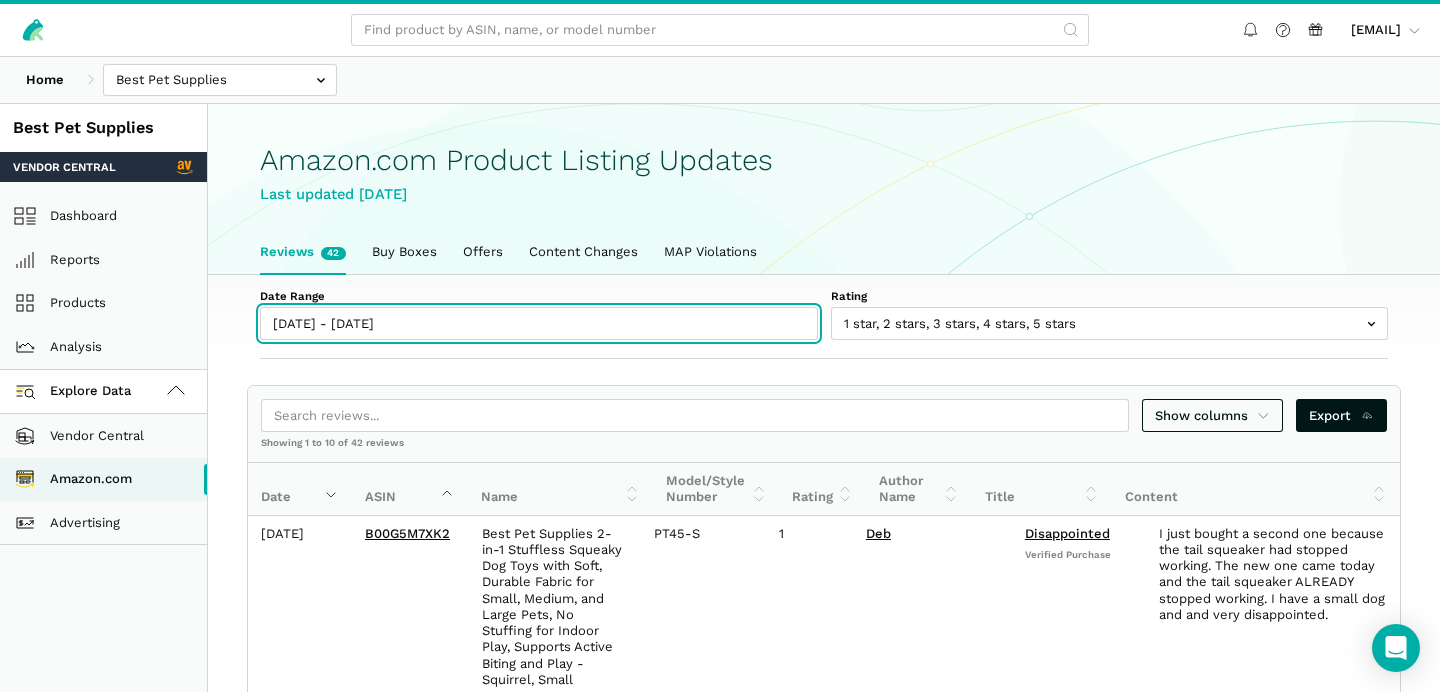 click on "[DATE] - [DATE]" at bounding box center (539, 323) 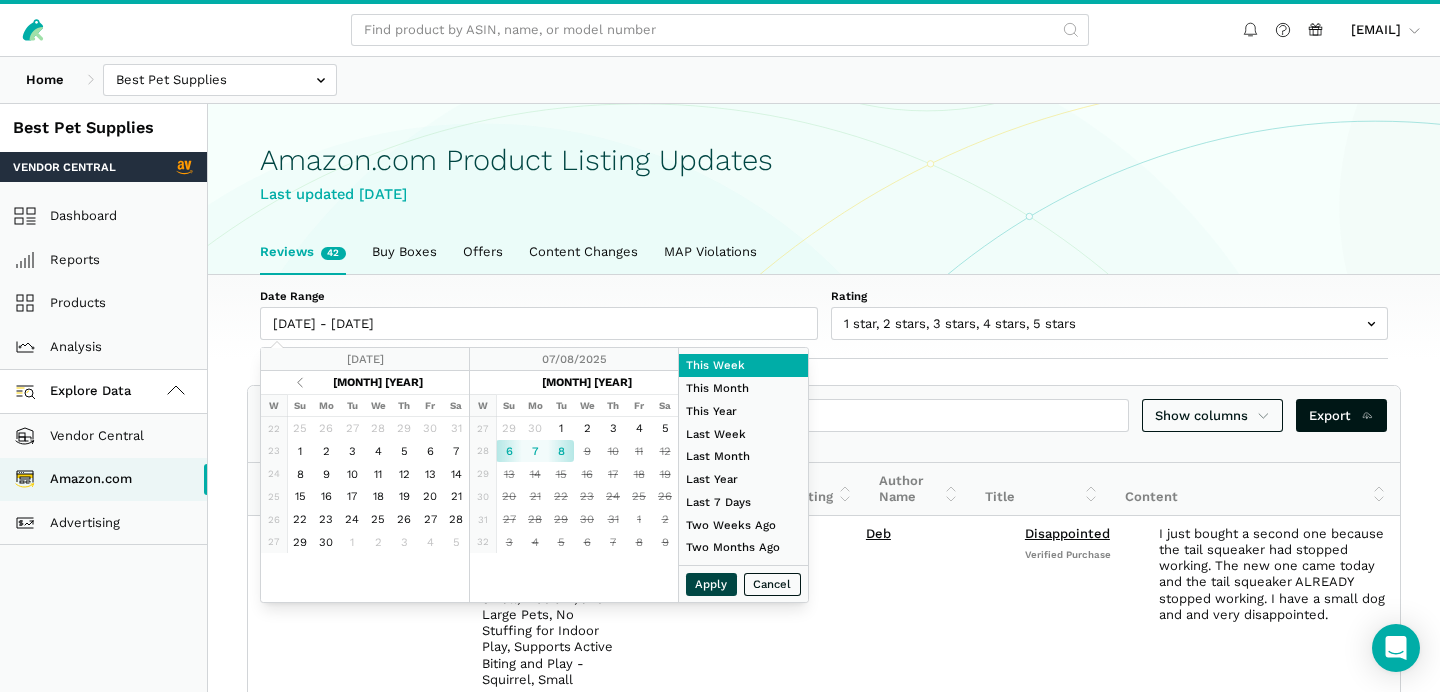 click on "Apply" at bounding box center (712, 584) 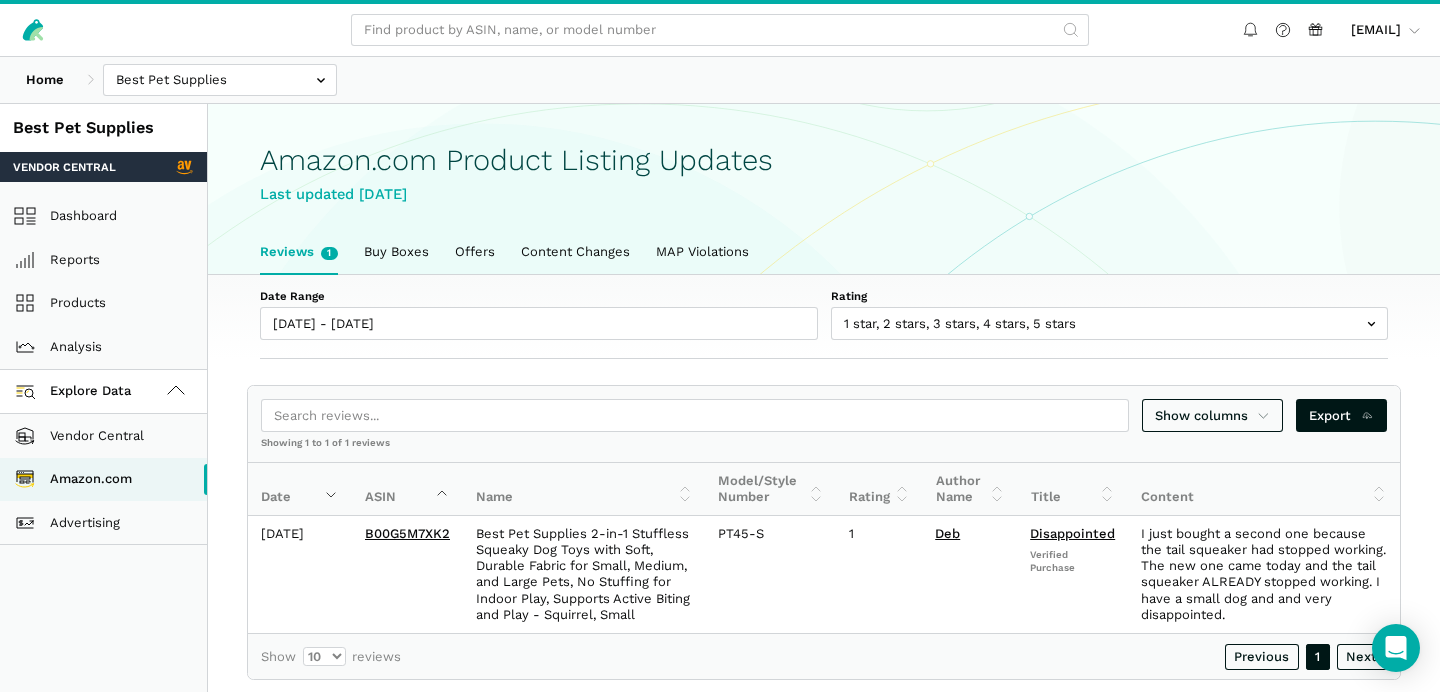 scroll, scrollTop: 103, scrollLeft: 0, axis: vertical 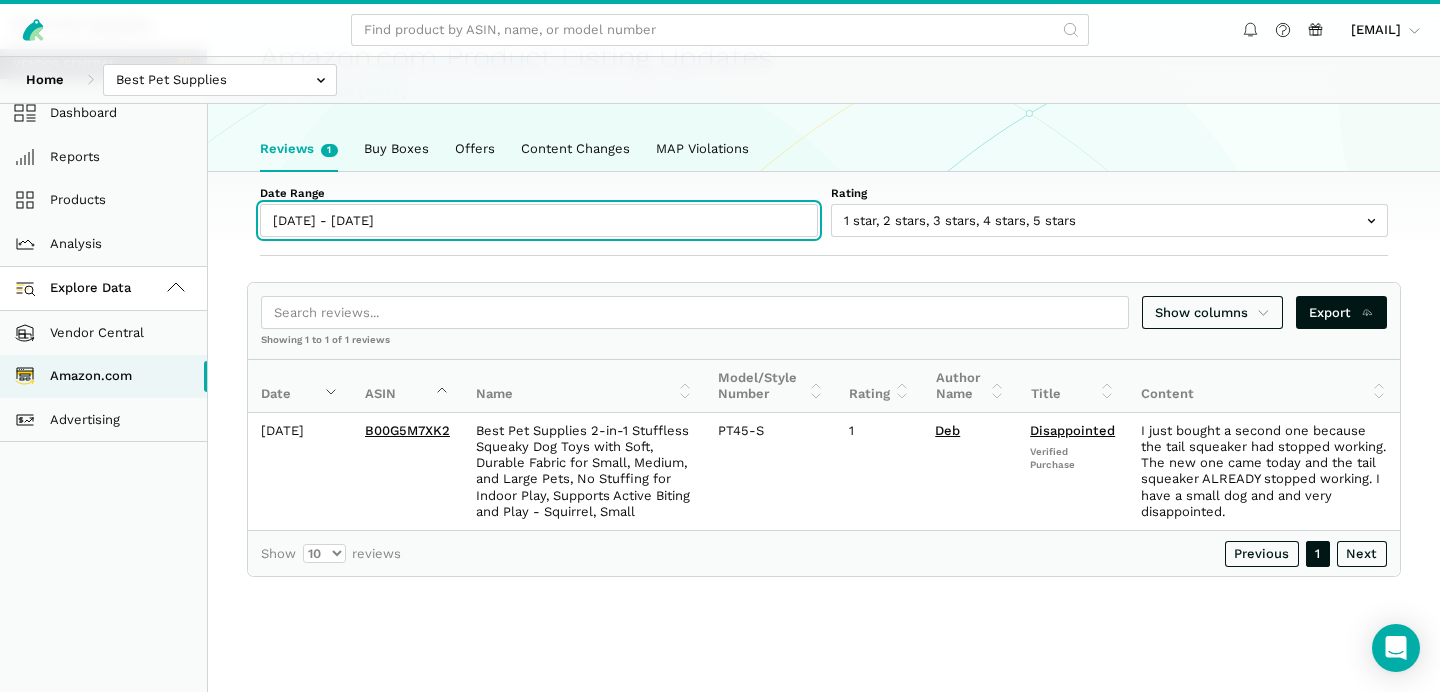 click on "[DATE] - [DATE]" at bounding box center (539, 220) 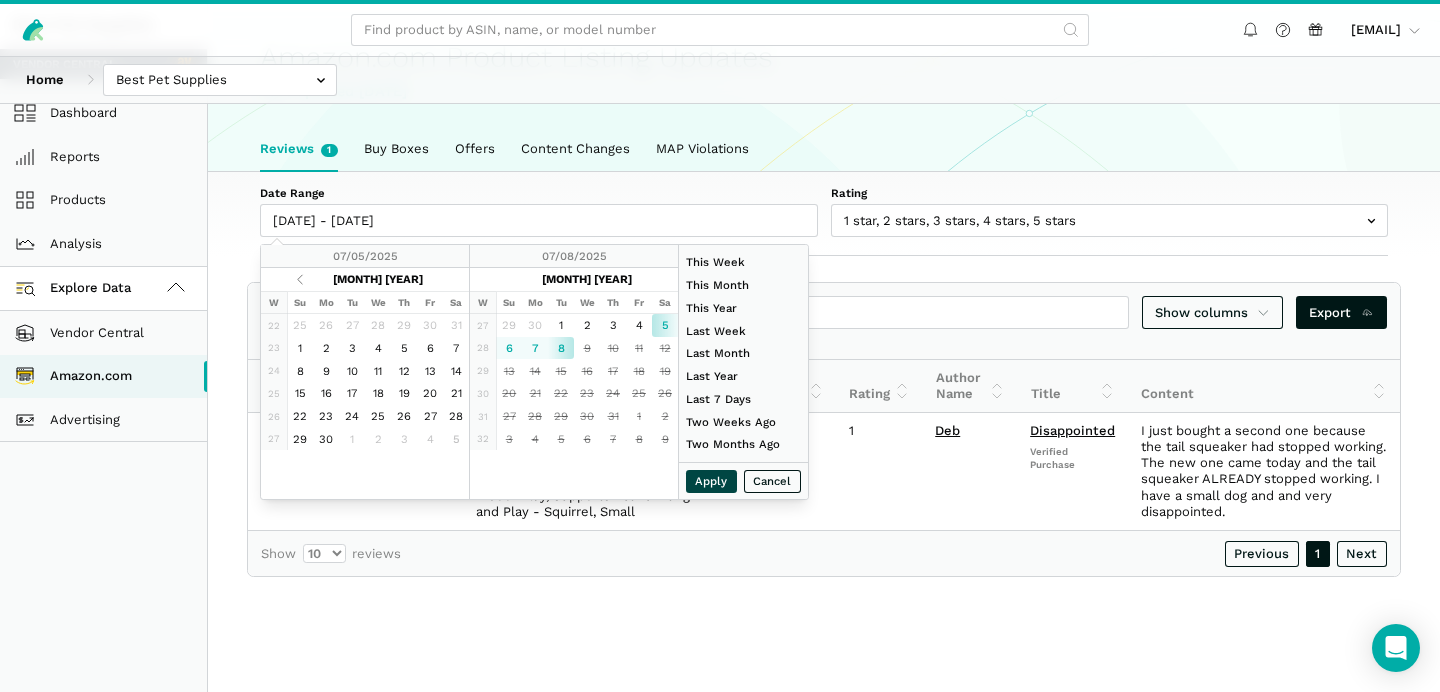 click on "Apply" at bounding box center [712, 481] 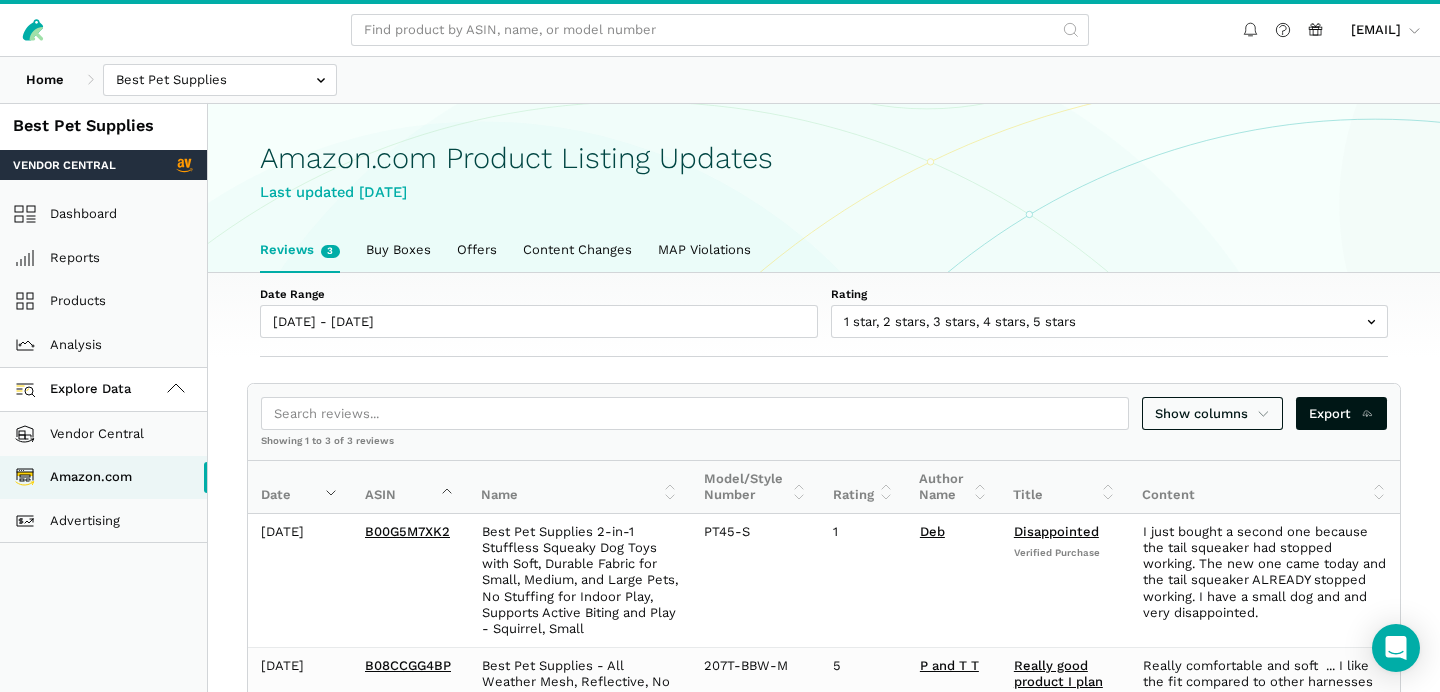 scroll, scrollTop: 0, scrollLeft: 0, axis: both 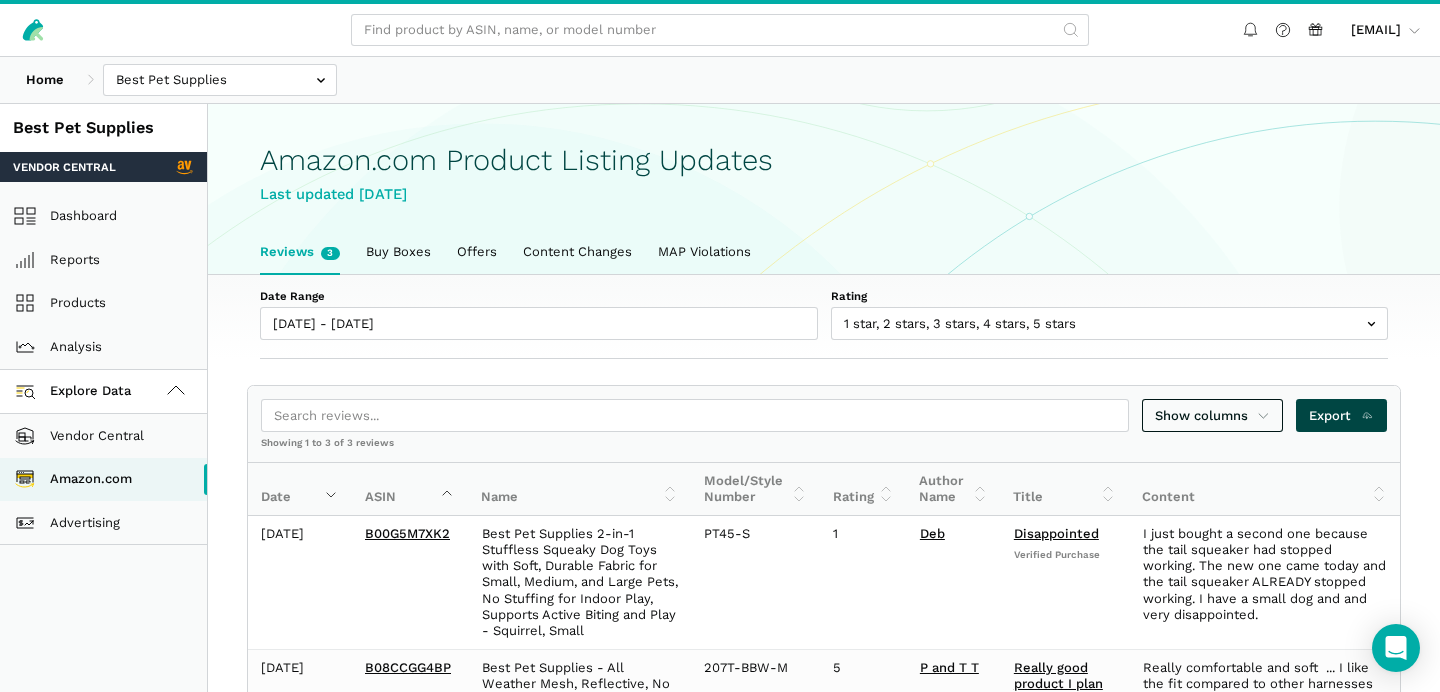 click on "Export" at bounding box center (1213, 416) 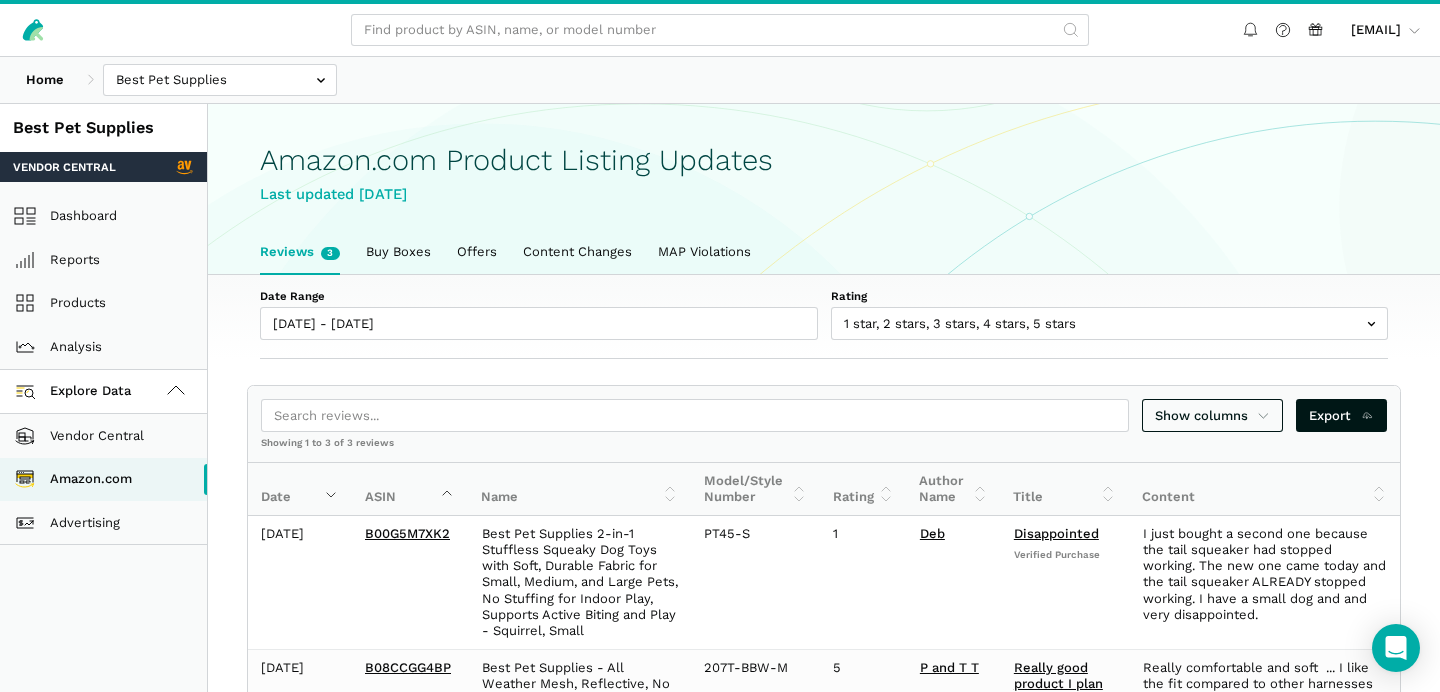 click on "Amazon.com Product Listing Updates
Last updated [DATE]" at bounding box center [824, 168] 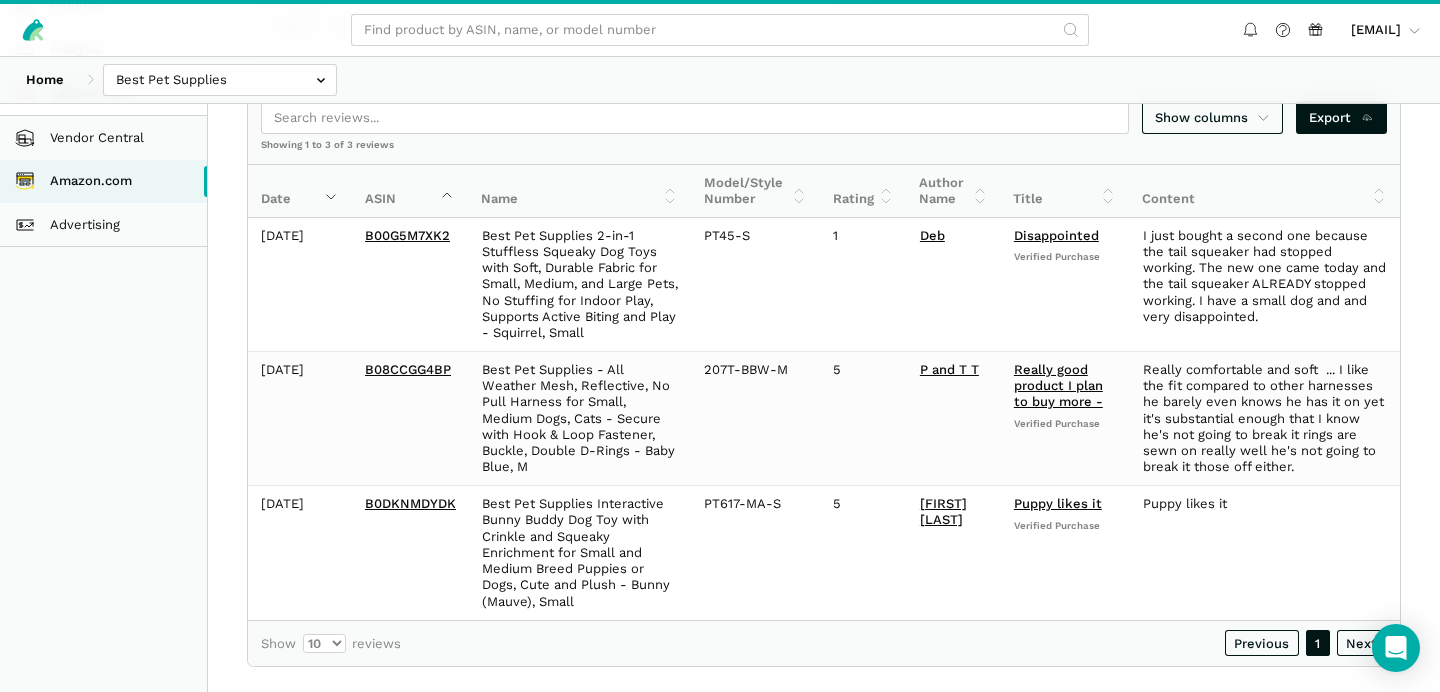 scroll, scrollTop: 325, scrollLeft: 0, axis: vertical 